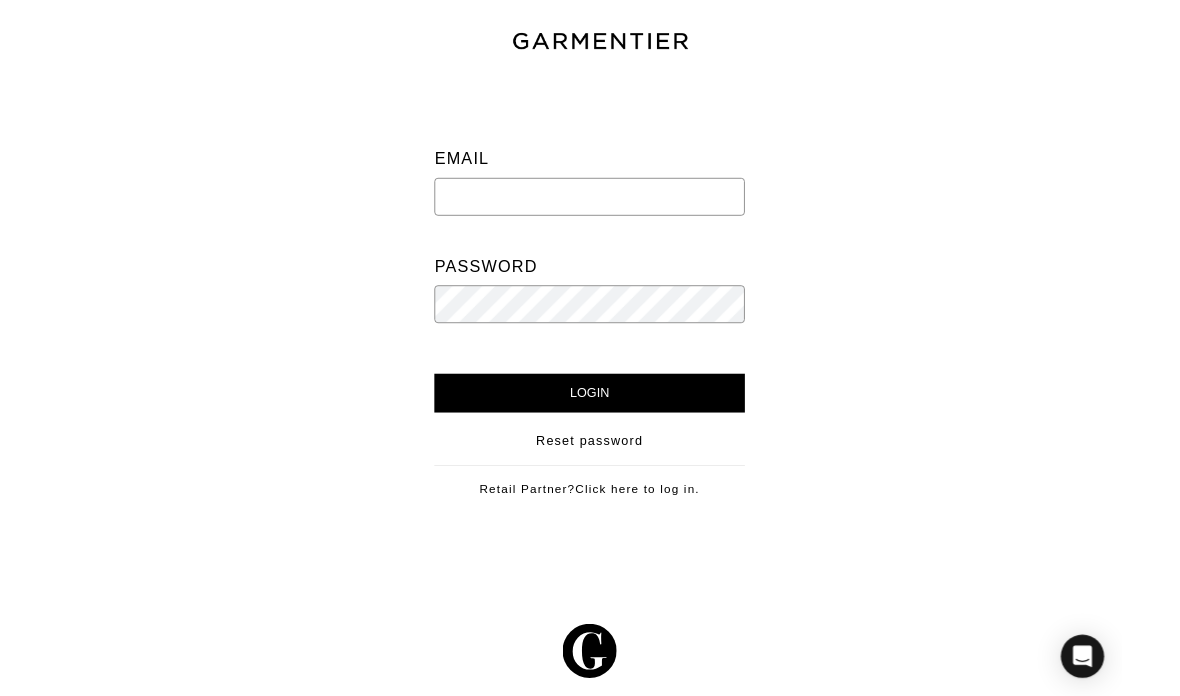scroll, scrollTop: 0, scrollLeft: 0, axis: both 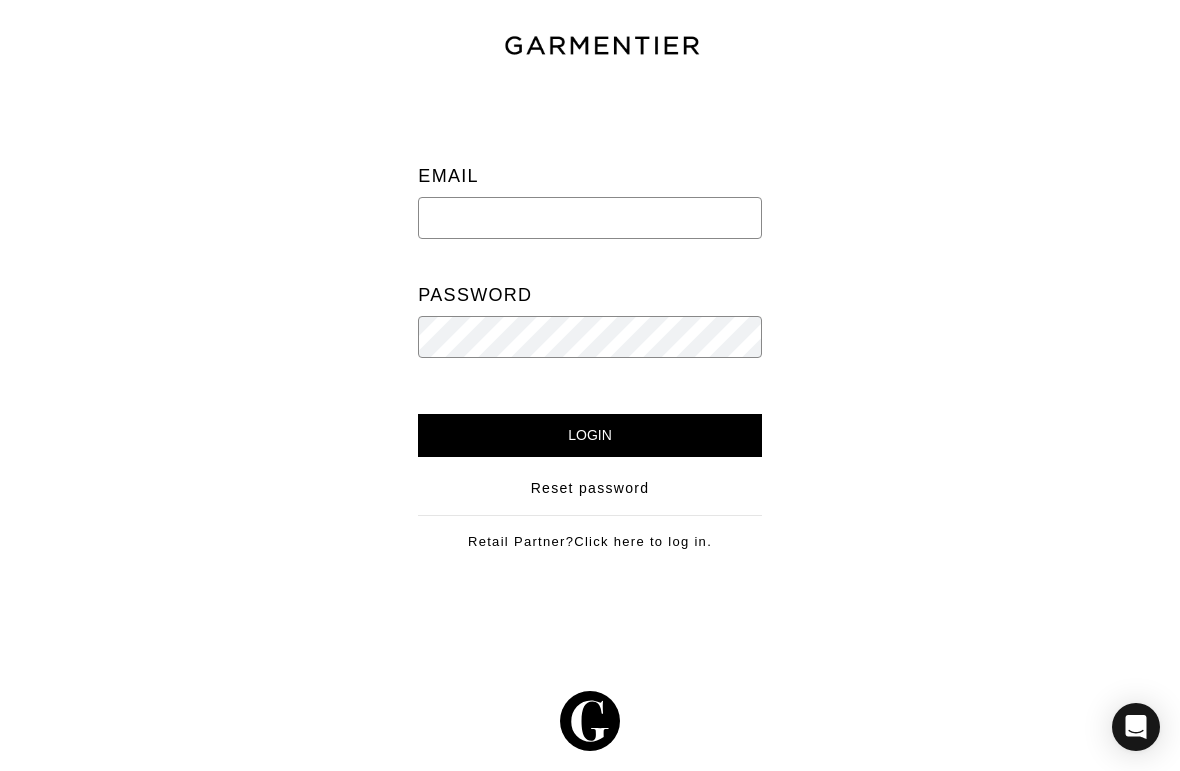 click on "Email" at bounding box center (589, 207) 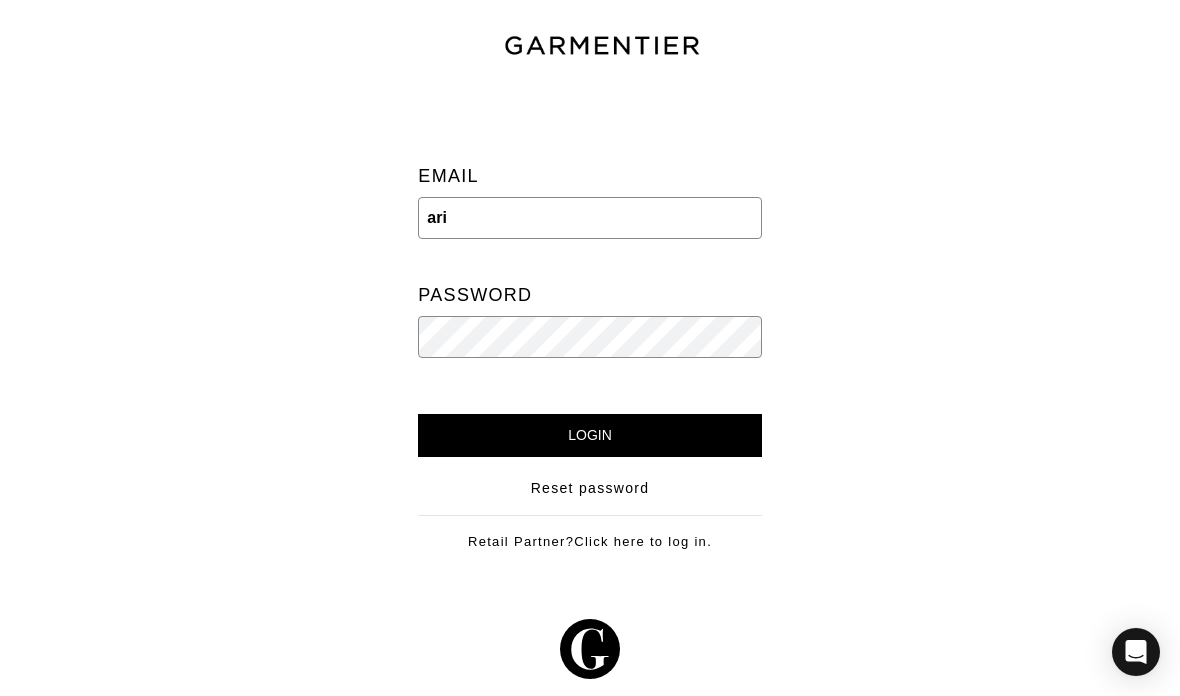 type on "[EMAIL]" 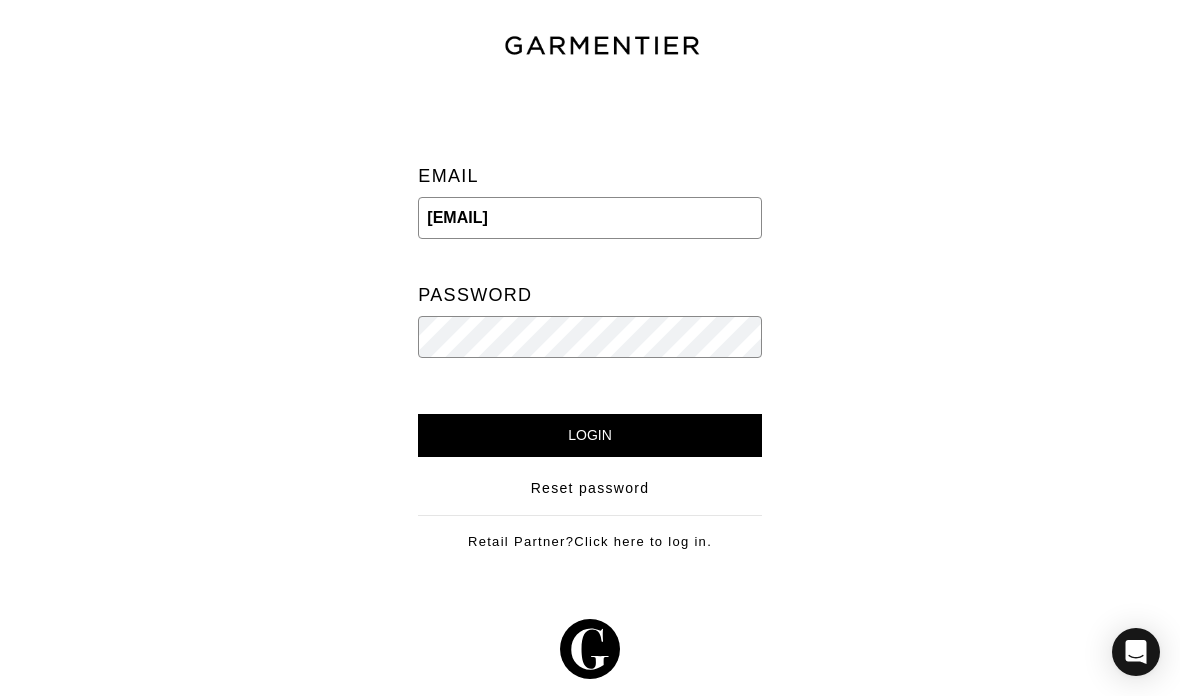 click on "Login" at bounding box center [589, 435] 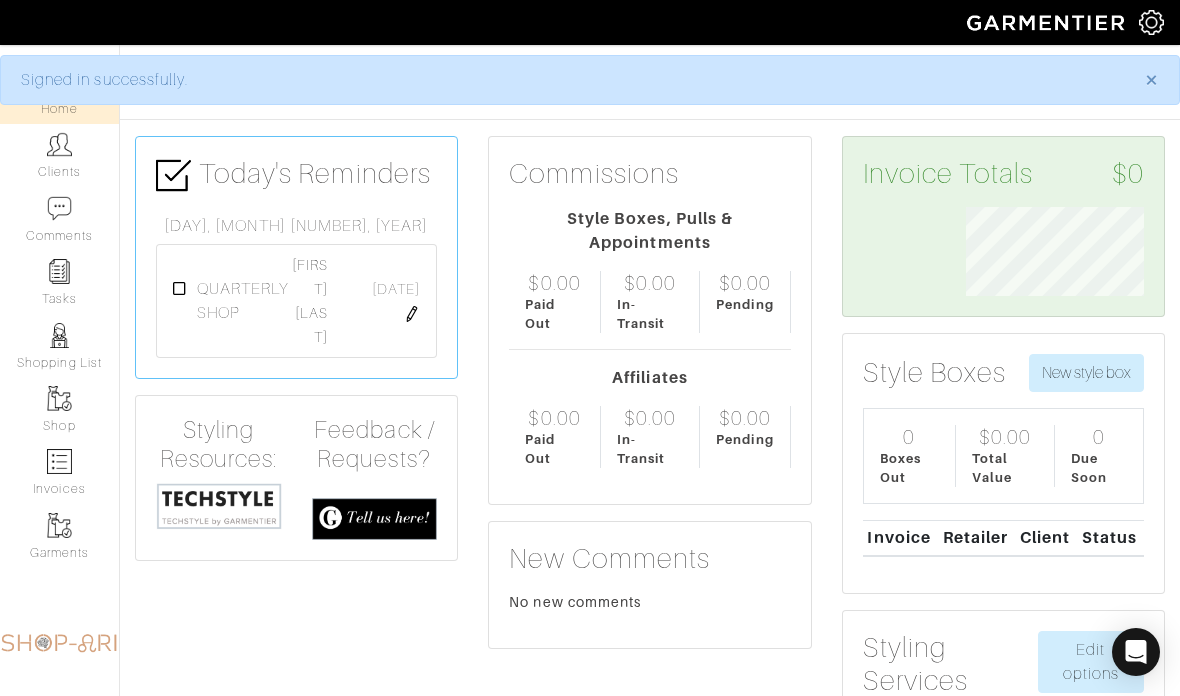 scroll, scrollTop: 0, scrollLeft: 0, axis: both 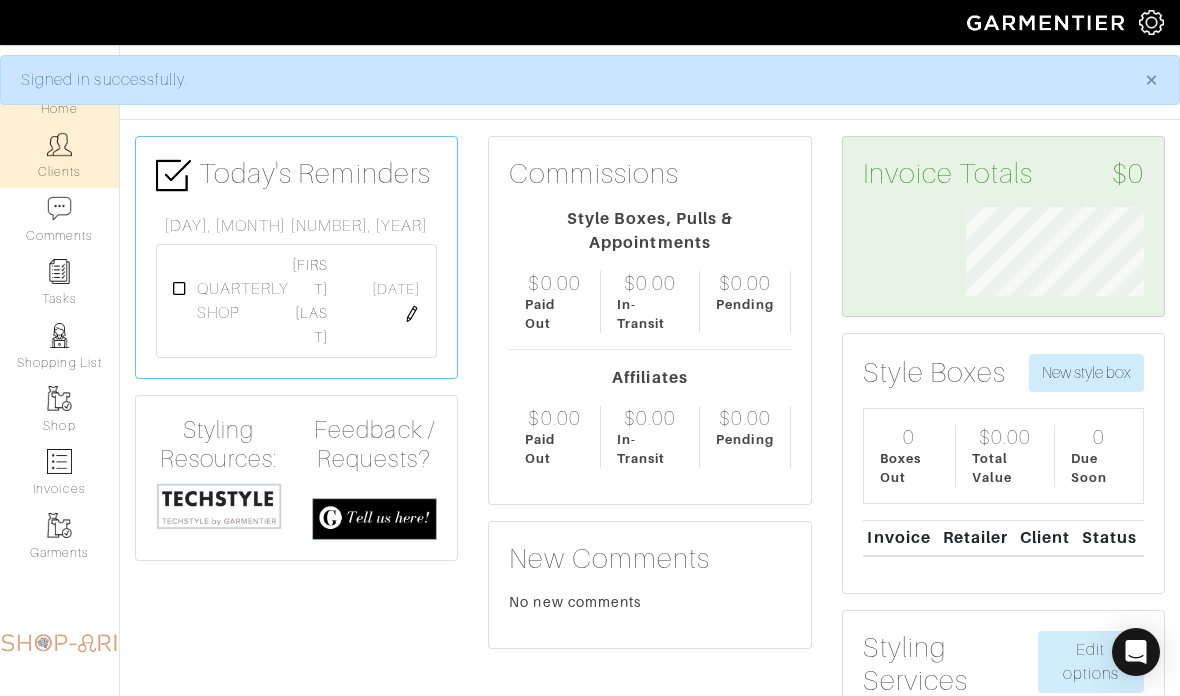 click at bounding box center [59, 144] 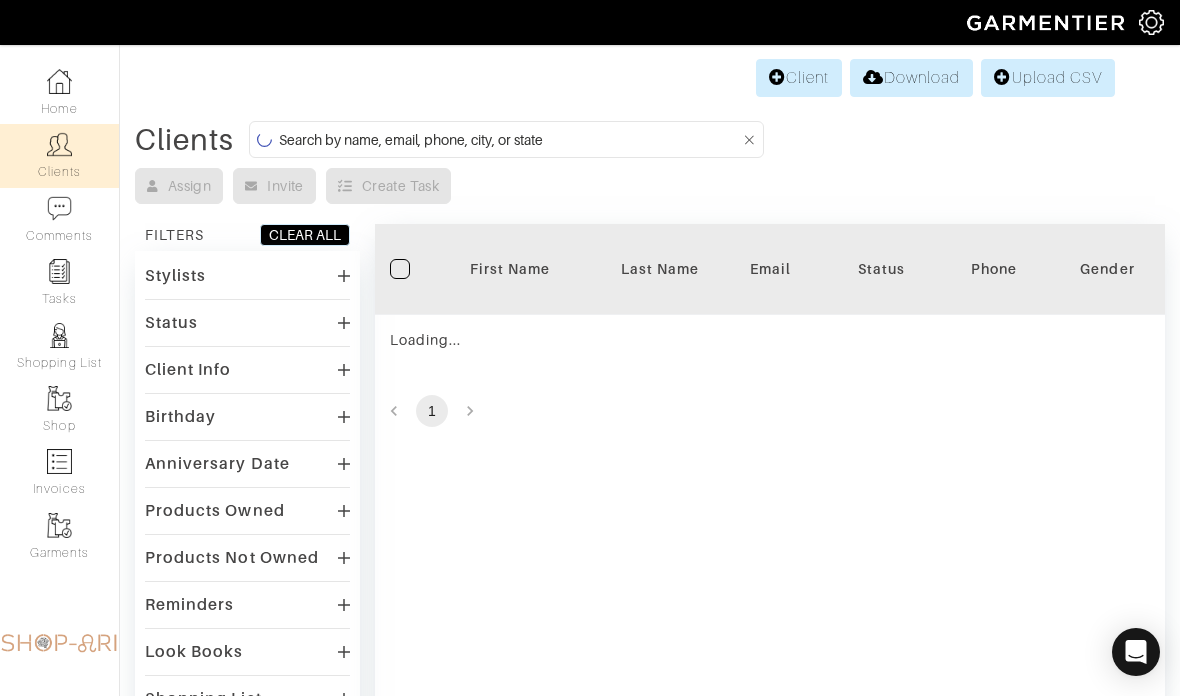 click at bounding box center (264, 139) 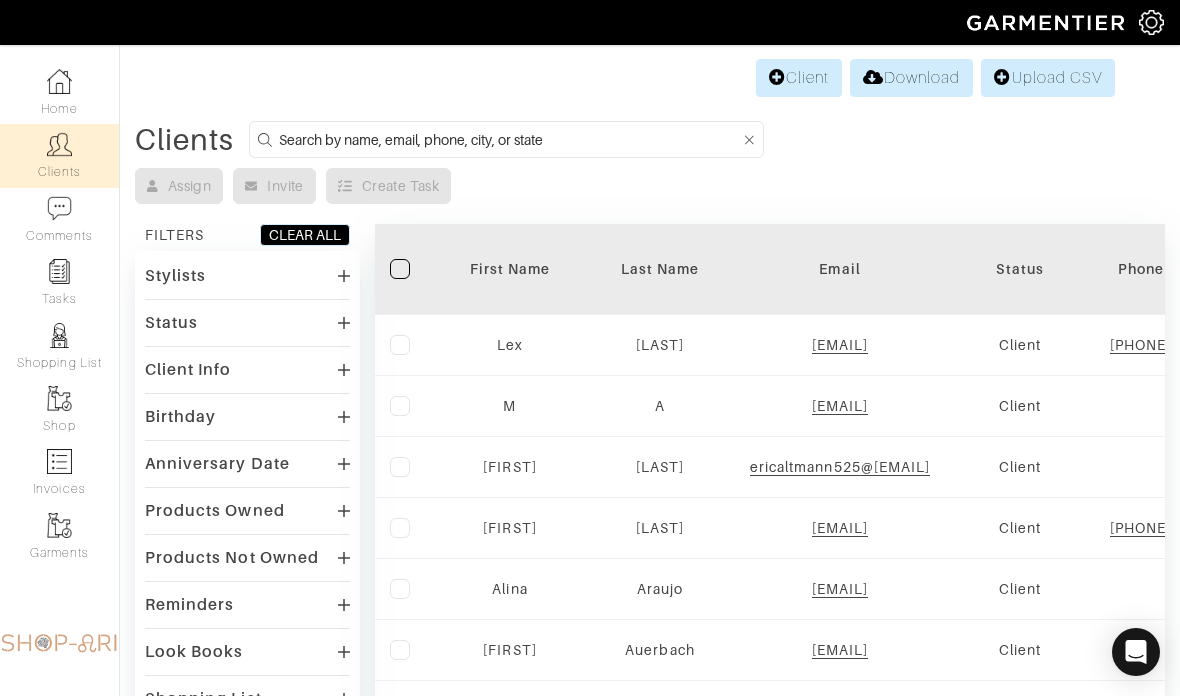 click at bounding box center (509, 139) 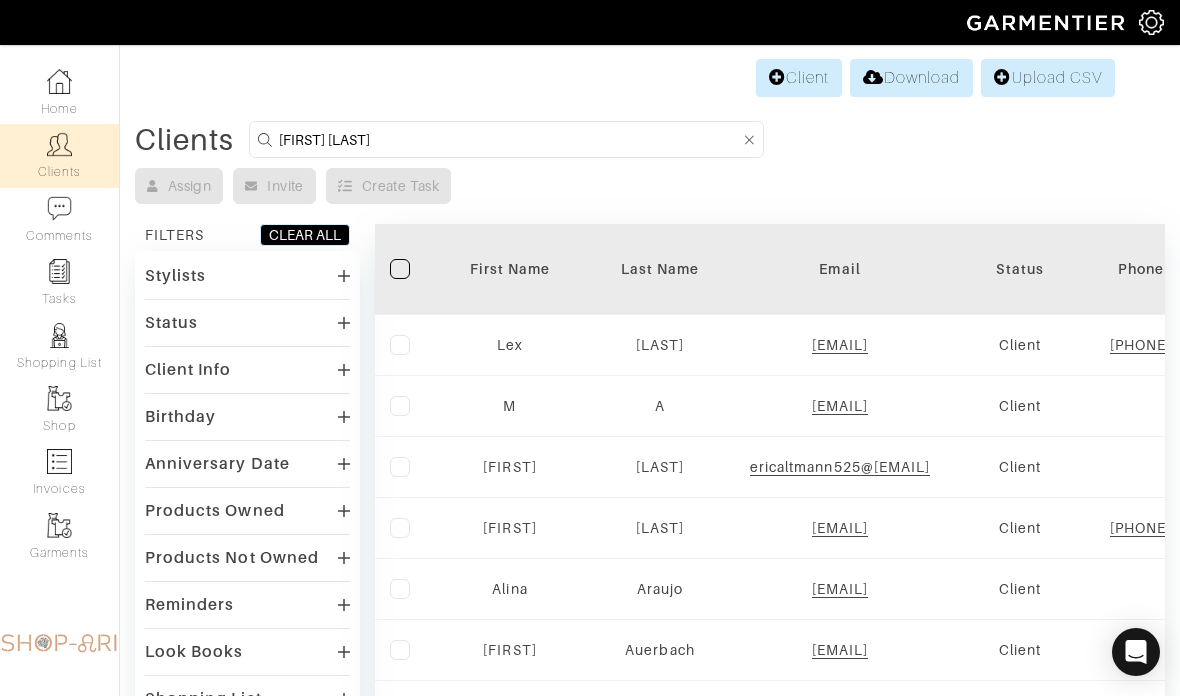 type on "[FIRST] [LAST]" 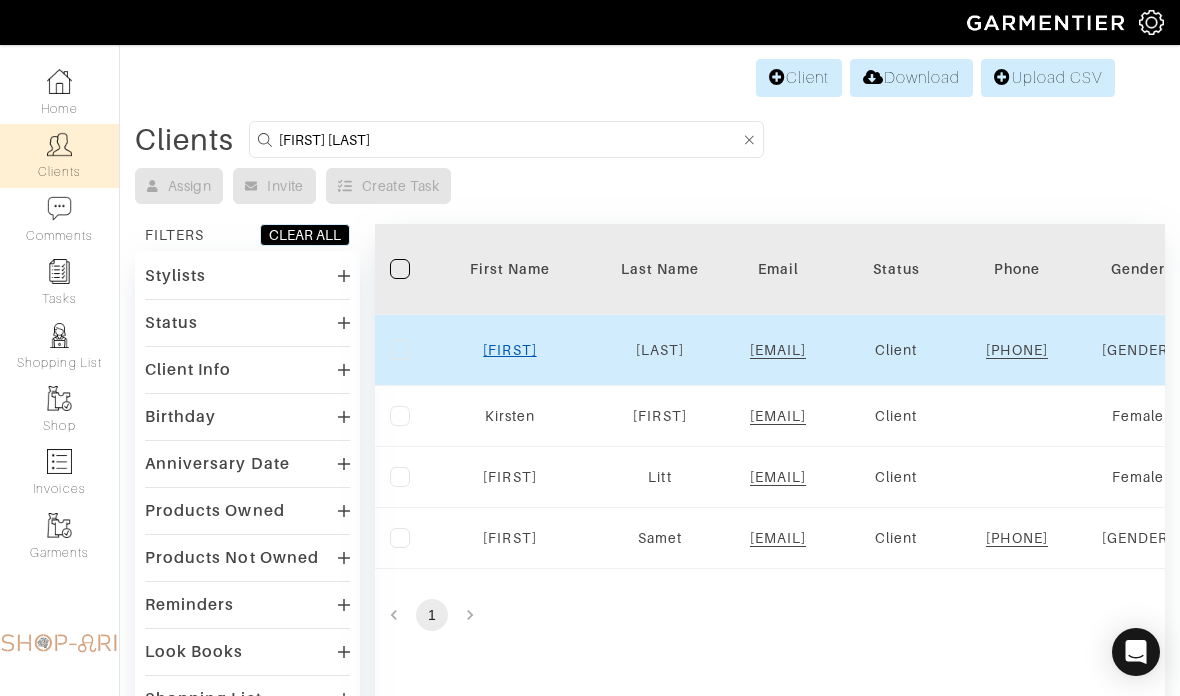 click on "[FIRST]" at bounding box center [509, 350] 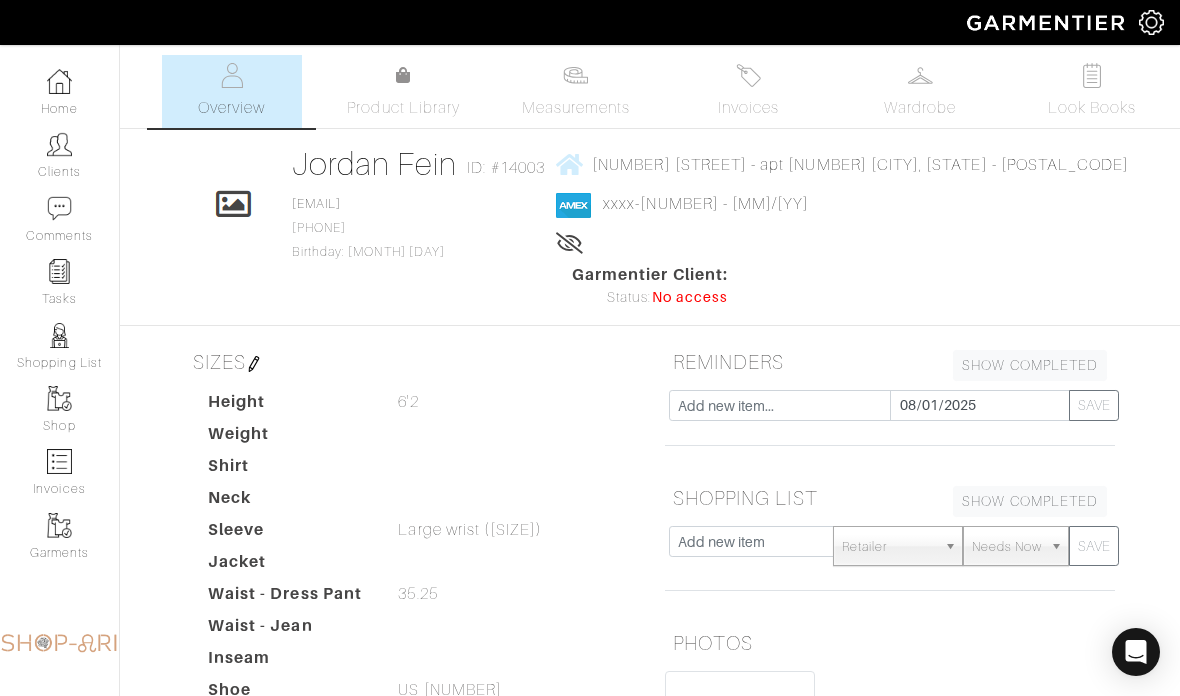 scroll, scrollTop: 0, scrollLeft: 0, axis: both 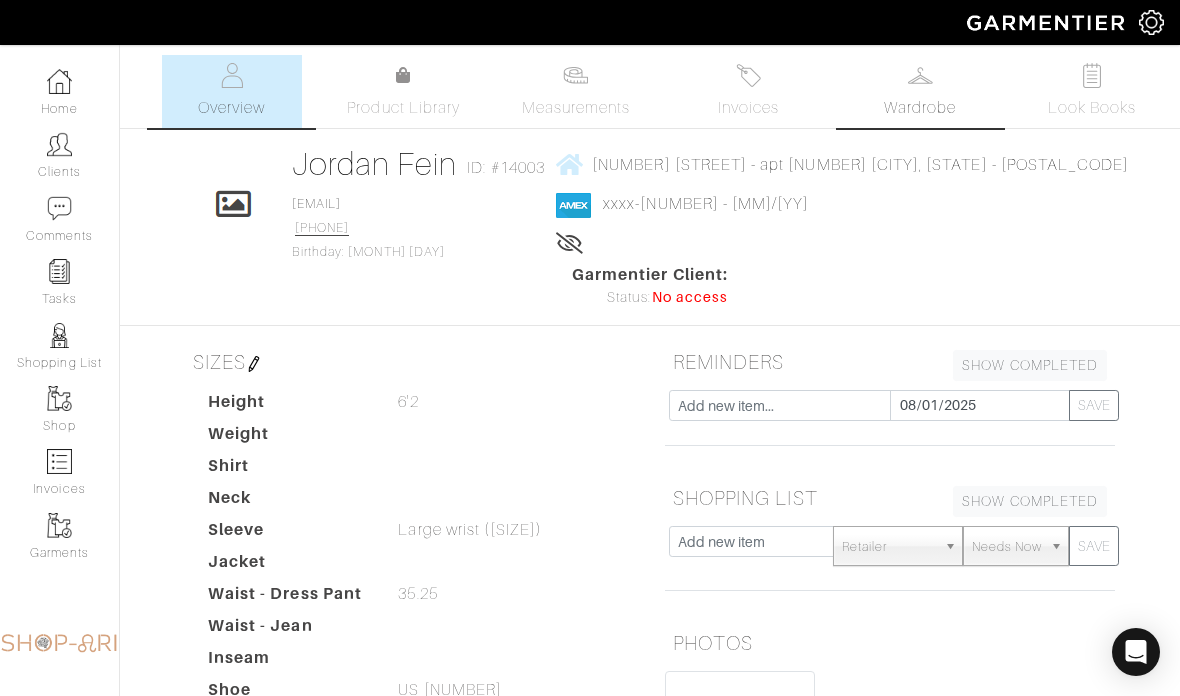click on "Wardrobe" at bounding box center [920, 91] 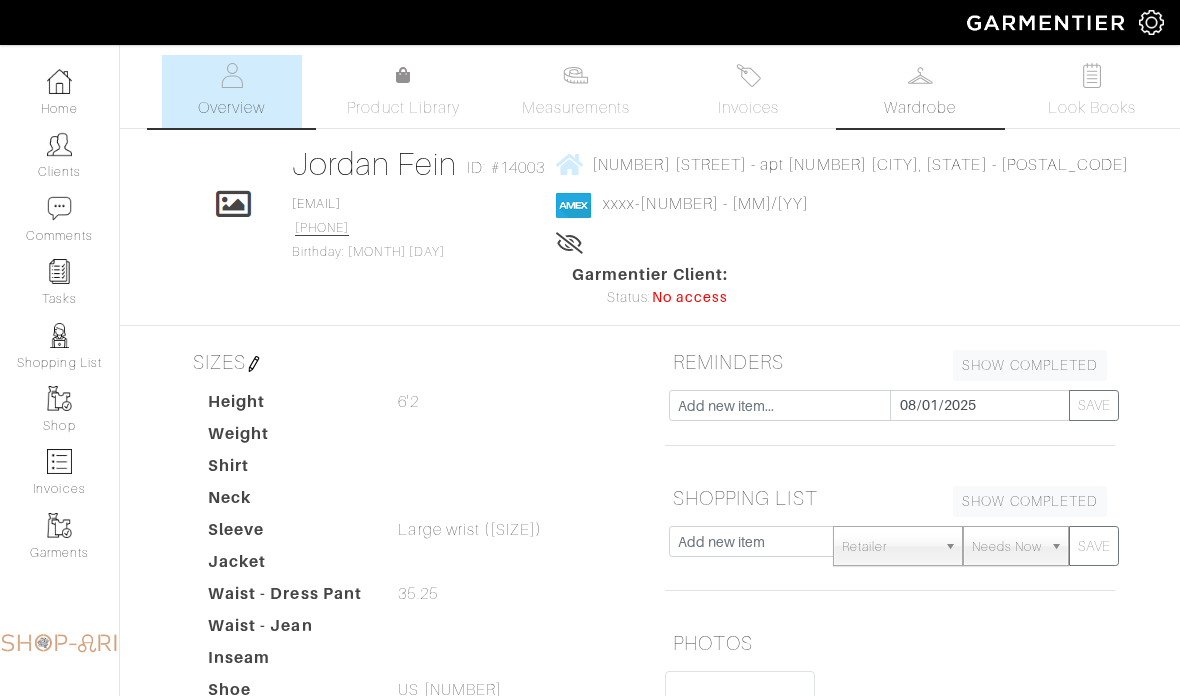 click on "Wardrobe" at bounding box center [920, 108] 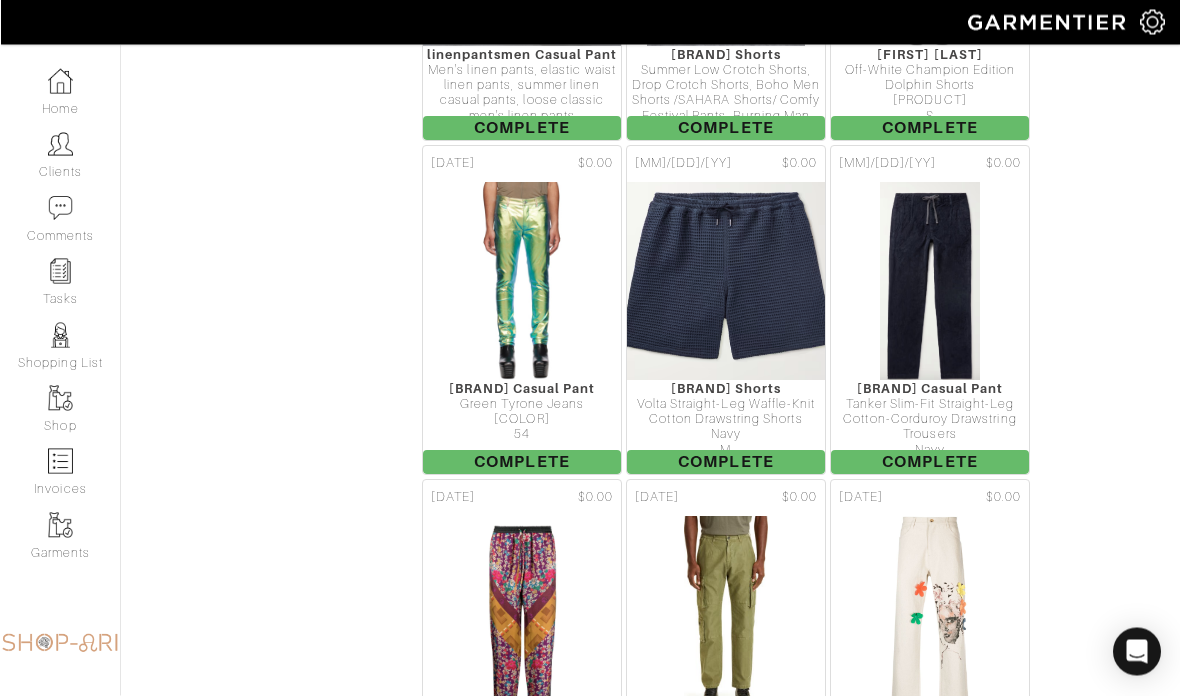 scroll, scrollTop: 8338, scrollLeft: 0, axis: vertical 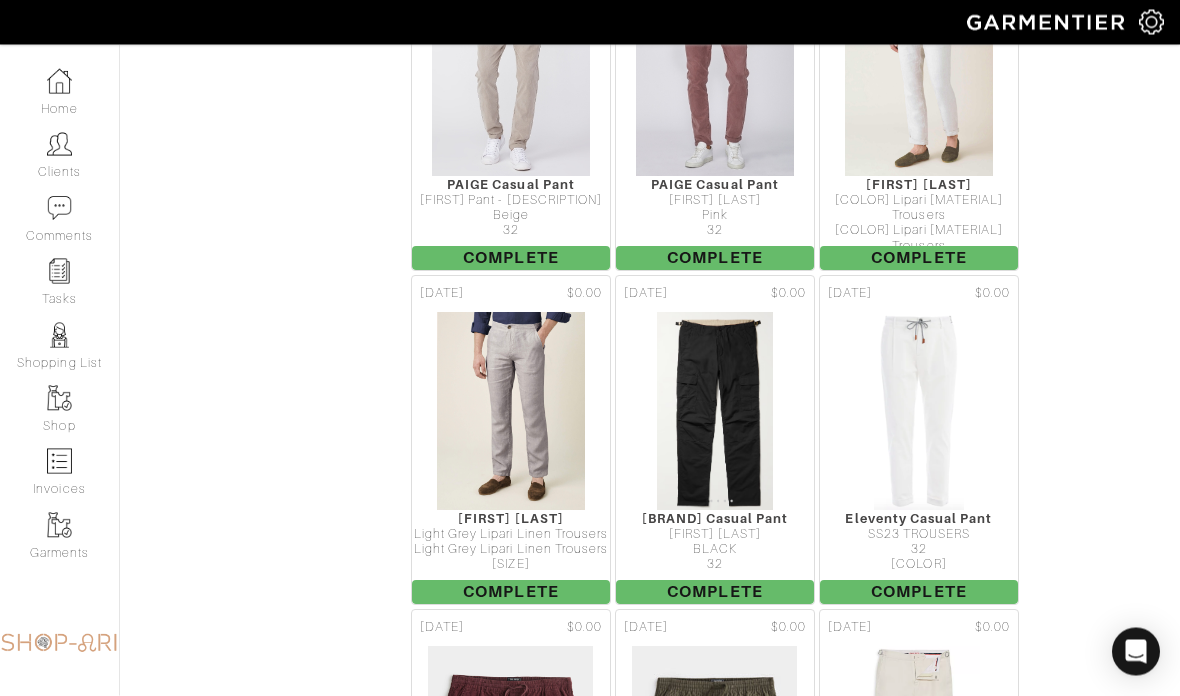 click on "[MM]/[DD]/[YY]
[PRICE]
[FIRST] [LAST] [MATERIAL]
[MATERIAL] and [MATERIAL]-[MATERIAL] [MATERIAL]
[COLOR]
[SIZE]
Complete
[MM]/[DD]/[YY]
[PRICE]
[FIRST] [LAST] [MATERIAL]
[MATERIAL] and [MATERIAL]-[MATERIAL] [MATERIAL]
[COLOR]
[SIZE]
Draft
[PRICE] [SIZE]" at bounding box center (787, 1276) 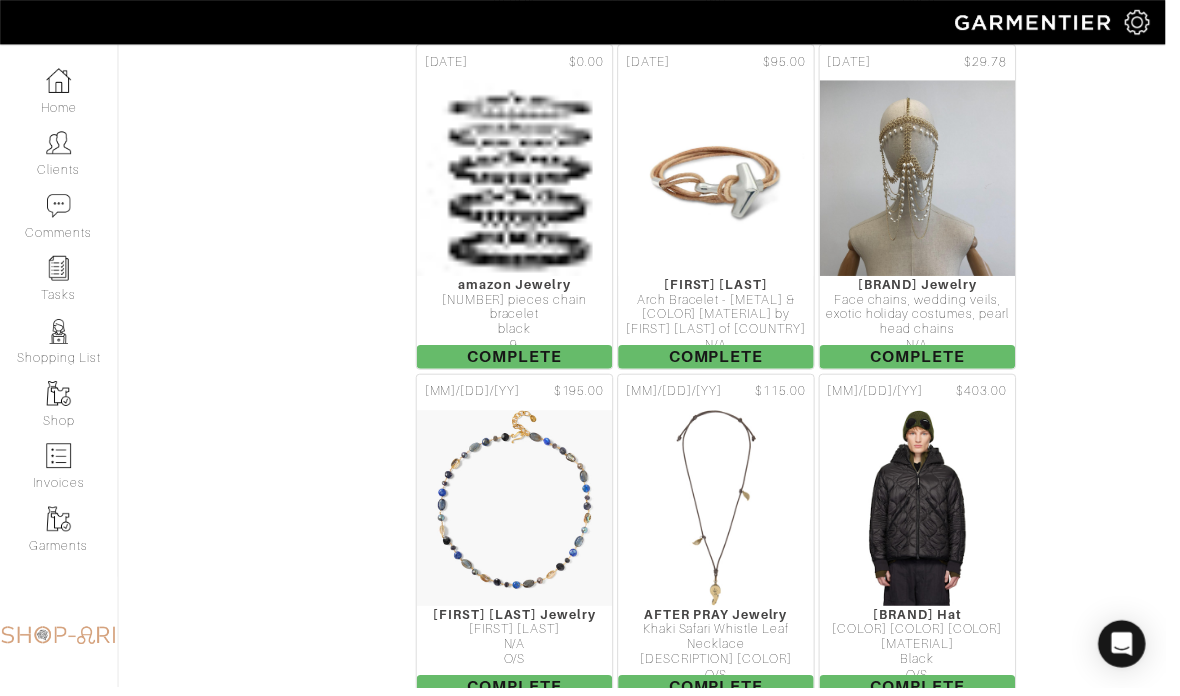 scroll, scrollTop: 18215, scrollLeft: 0, axis: vertical 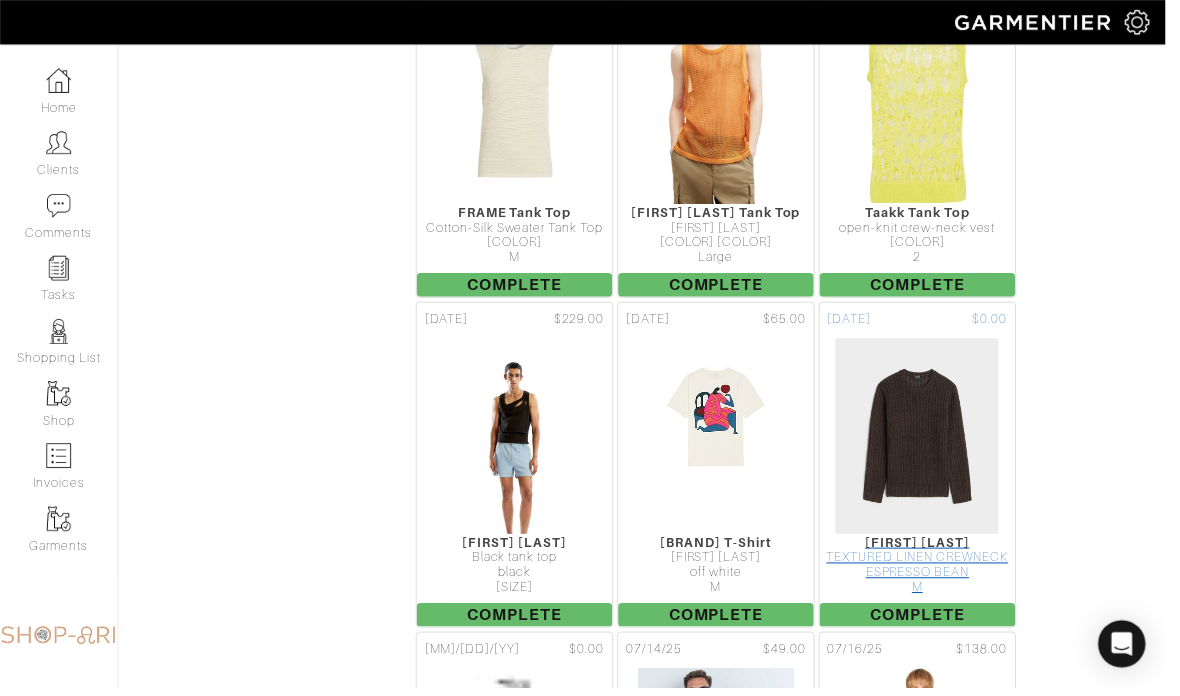 click at bounding box center [928, 442] 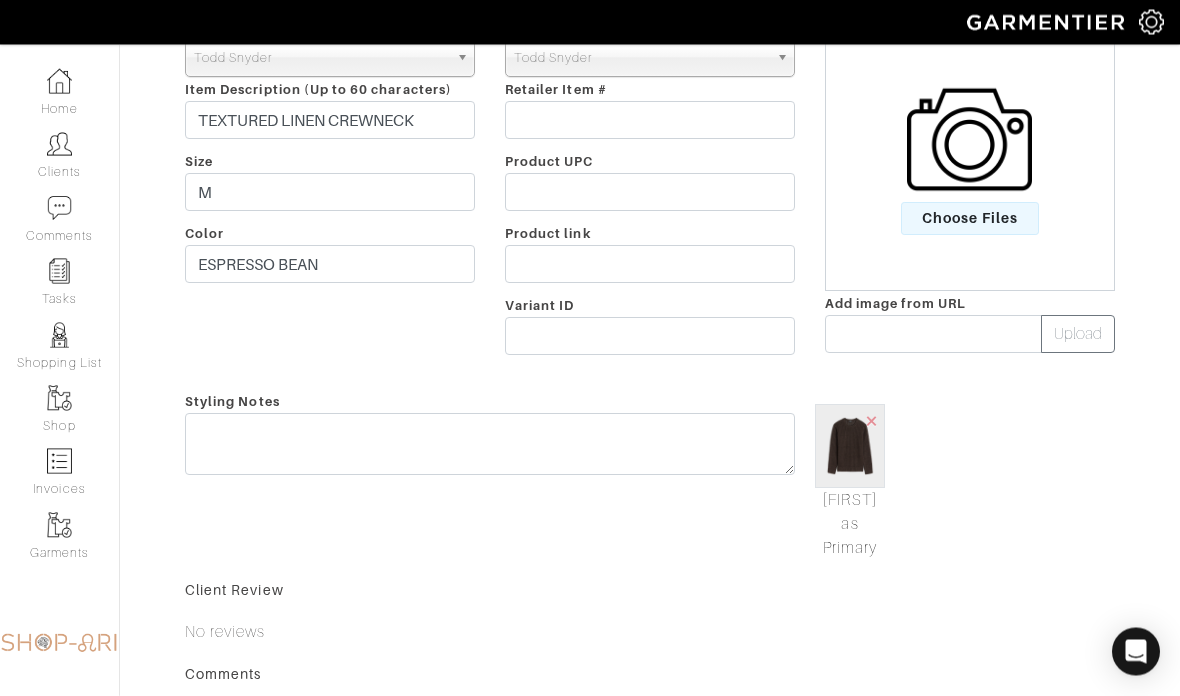 scroll, scrollTop: 0, scrollLeft: 0, axis: both 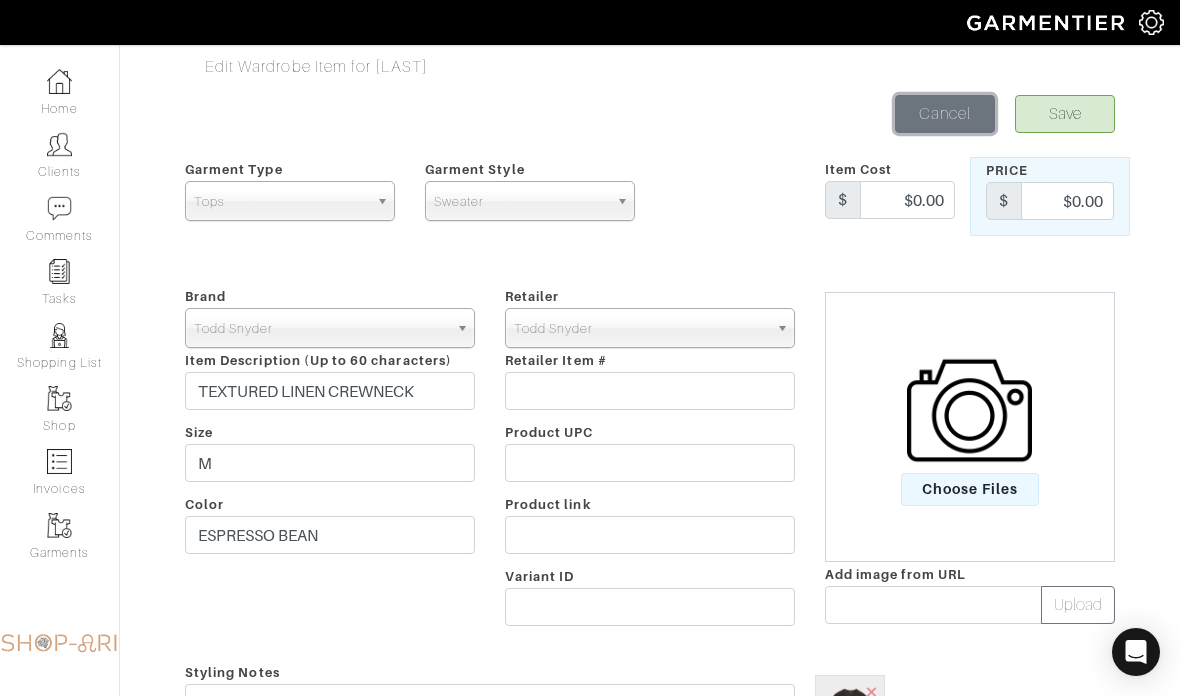 click on "Cancel" at bounding box center (945, 114) 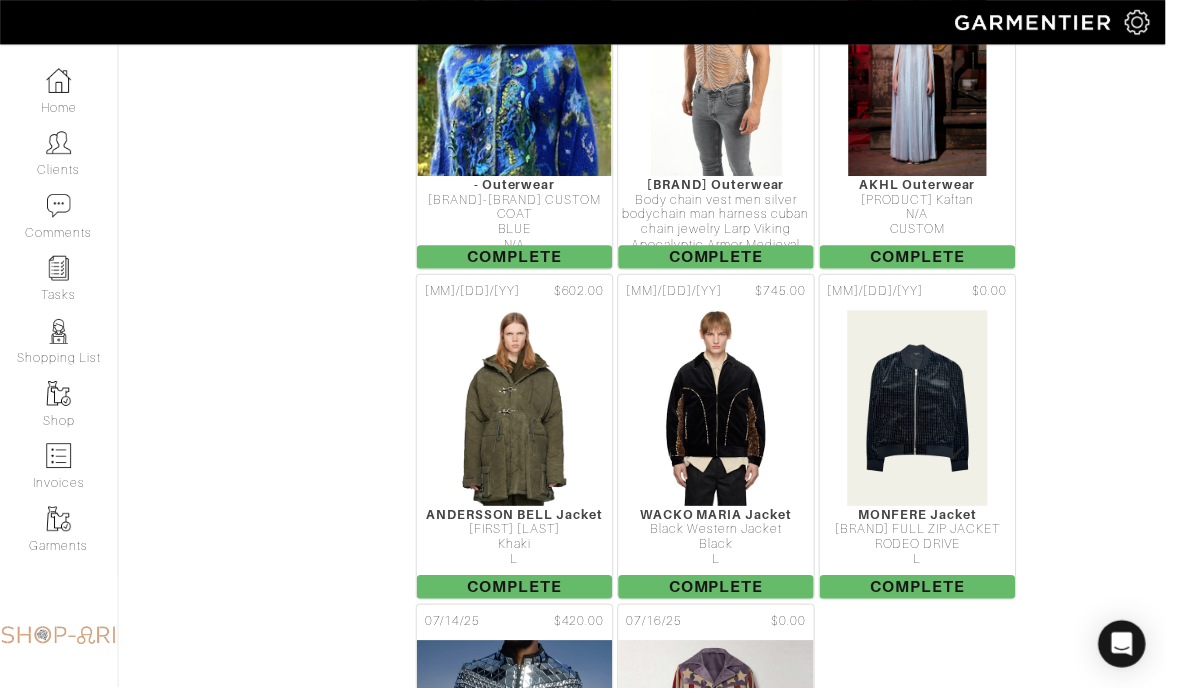scroll, scrollTop: 2131, scrollLeft: 0, axis: vertical 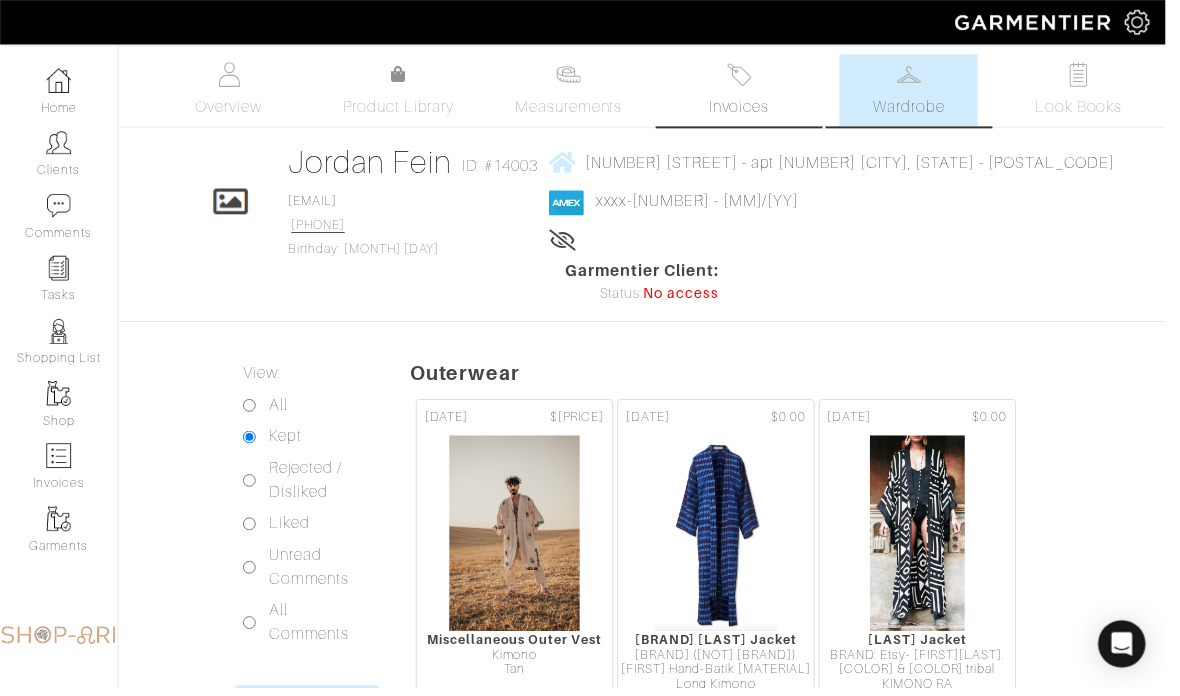 click at bounding box center [748, 75] 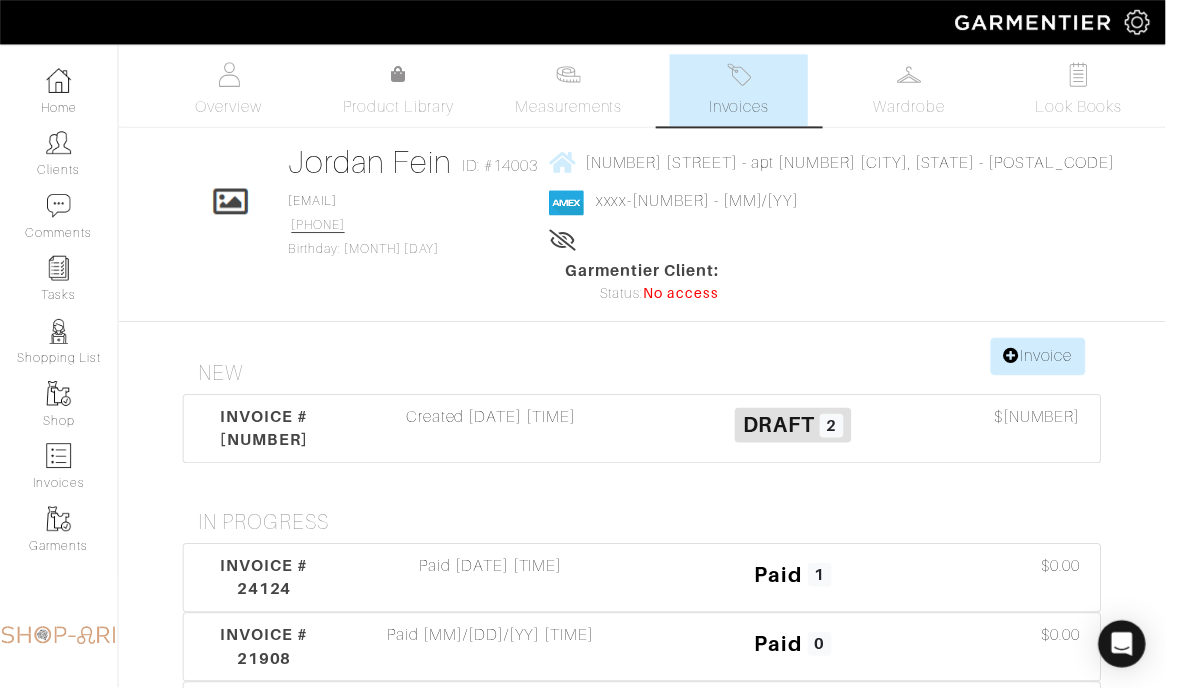 scroll, scrollTop: 4, scrollLeft: 0, axis: vertical 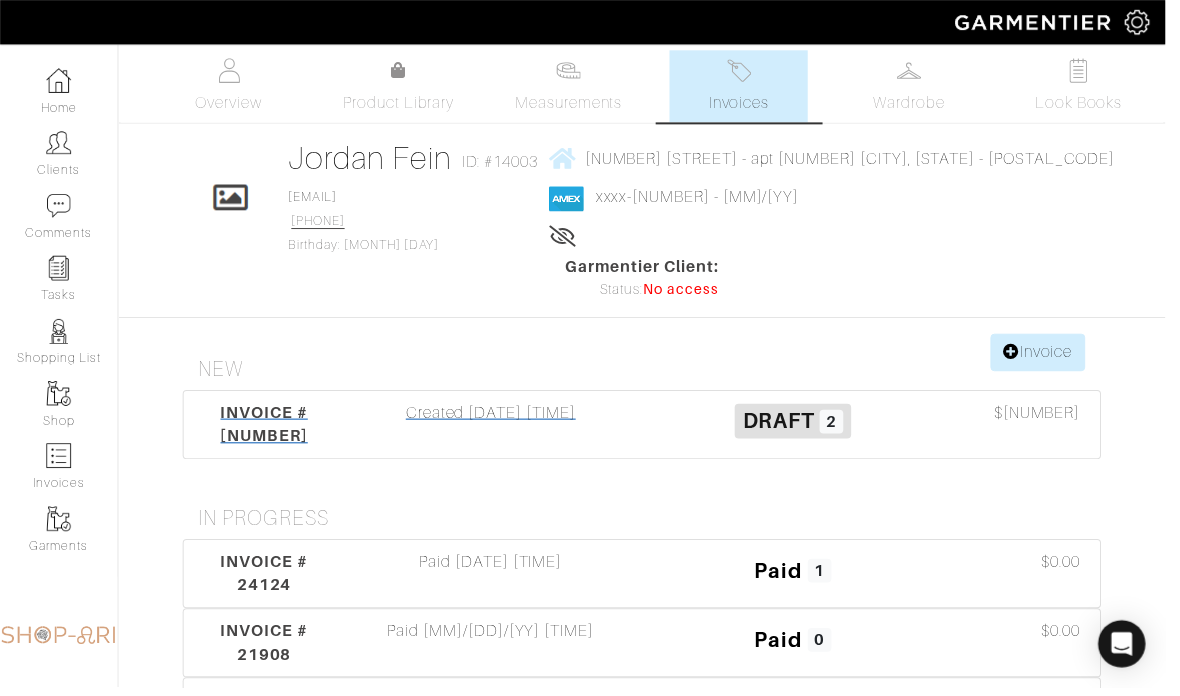 click on "Created [DATE] [TIME]" at bounding box center (497, 430) 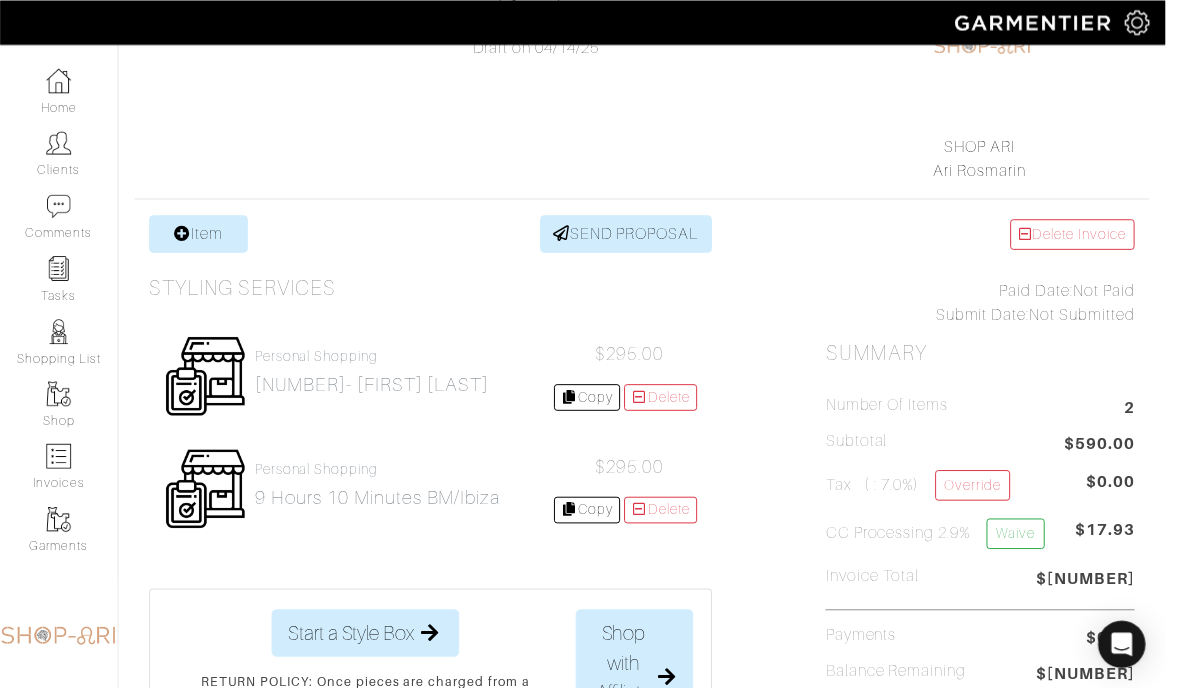 scroll, scrollTop: 236, scrollLeft: 0, axis: vertical 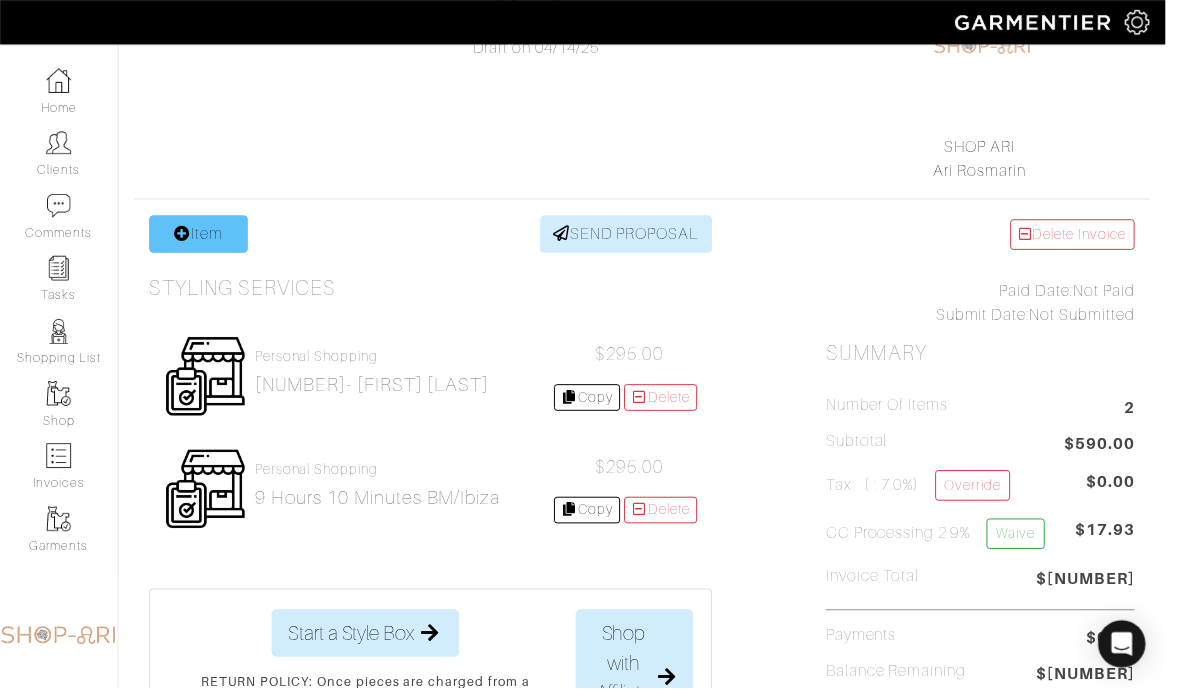 click on "Item" at bounding box center (201, 237) 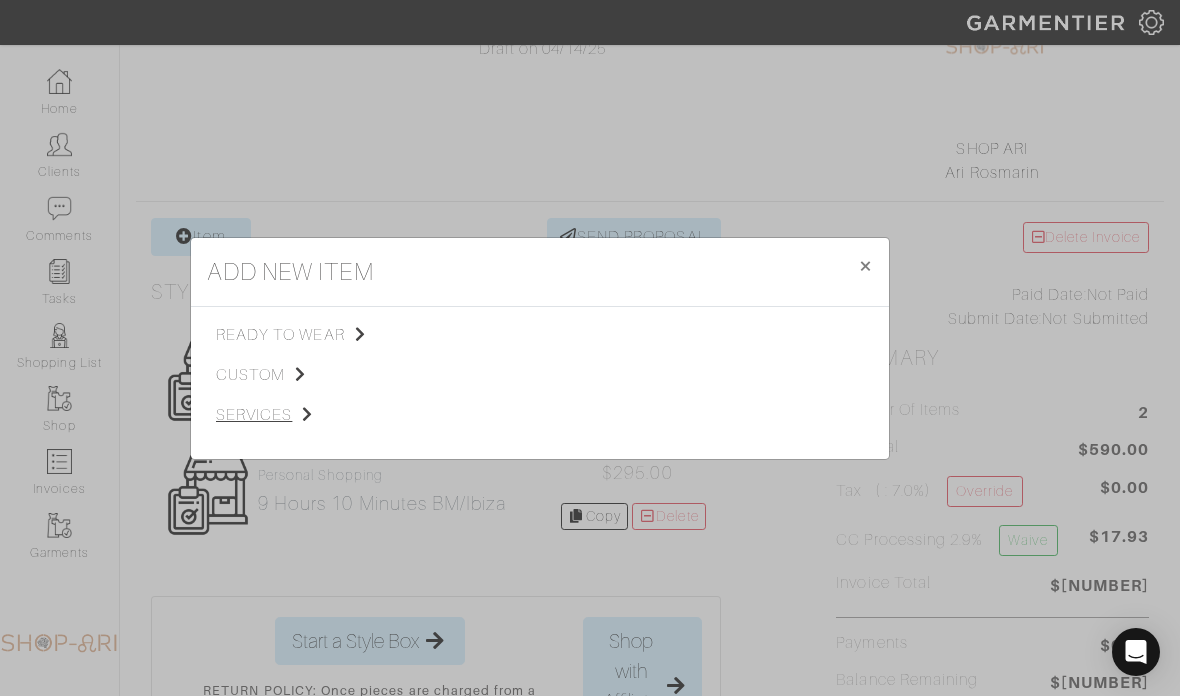 click on "services" at bounding box center [316, 415] 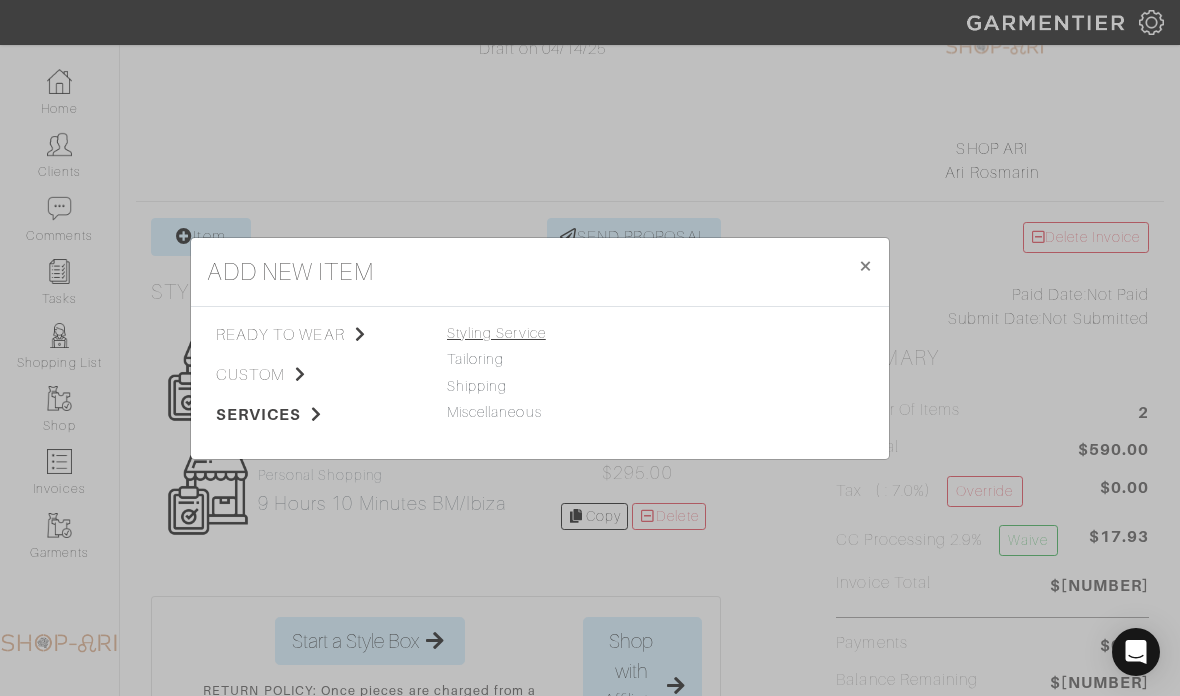 click on "Styling Service" at bounding box center [496, 333] 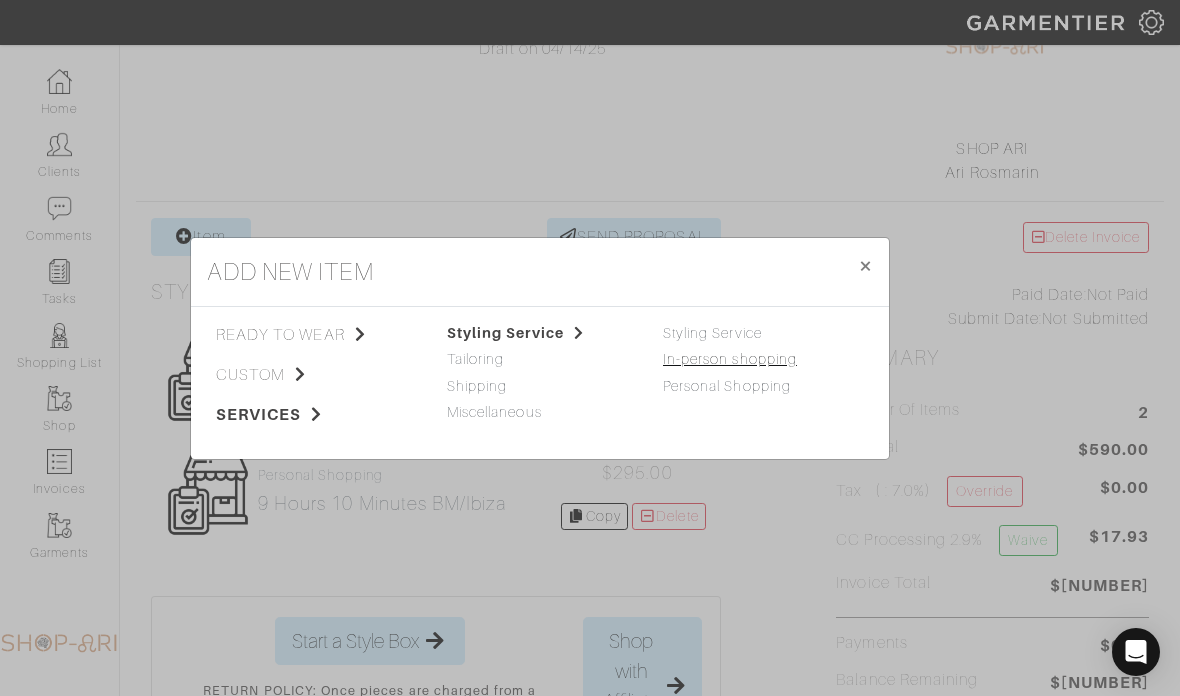 click on "In-person shopping" at bounding box center (730, 359) 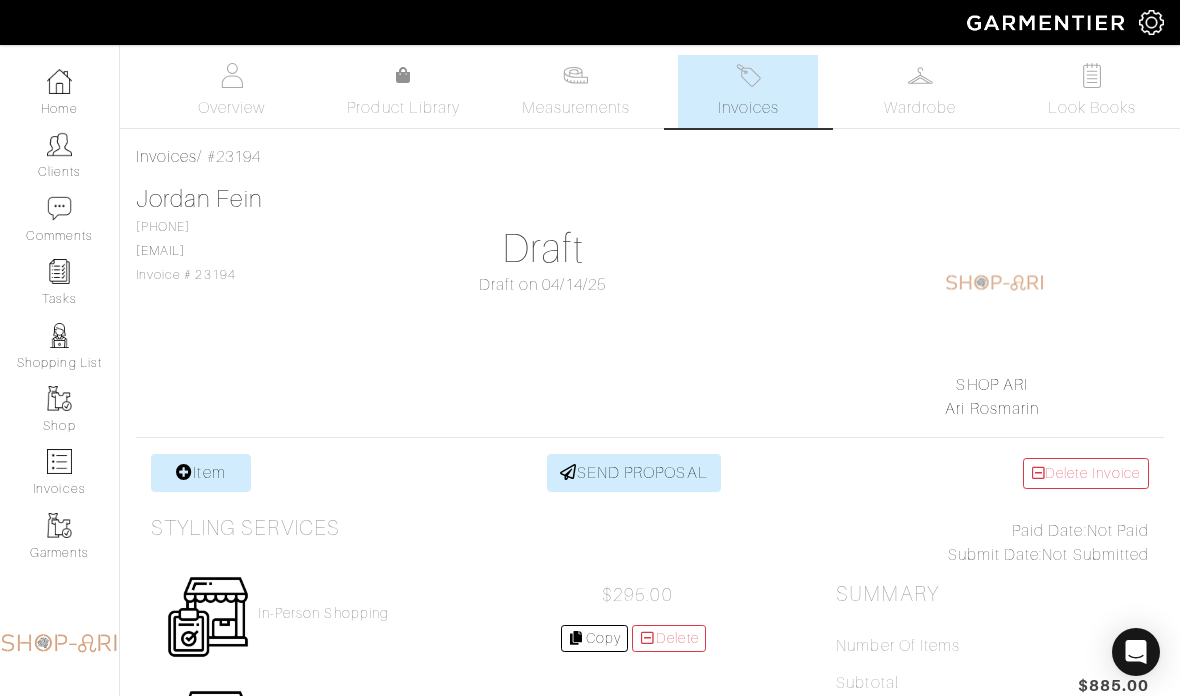 scroll, scrollTop: 0, scrollLeft: 0, axis: both 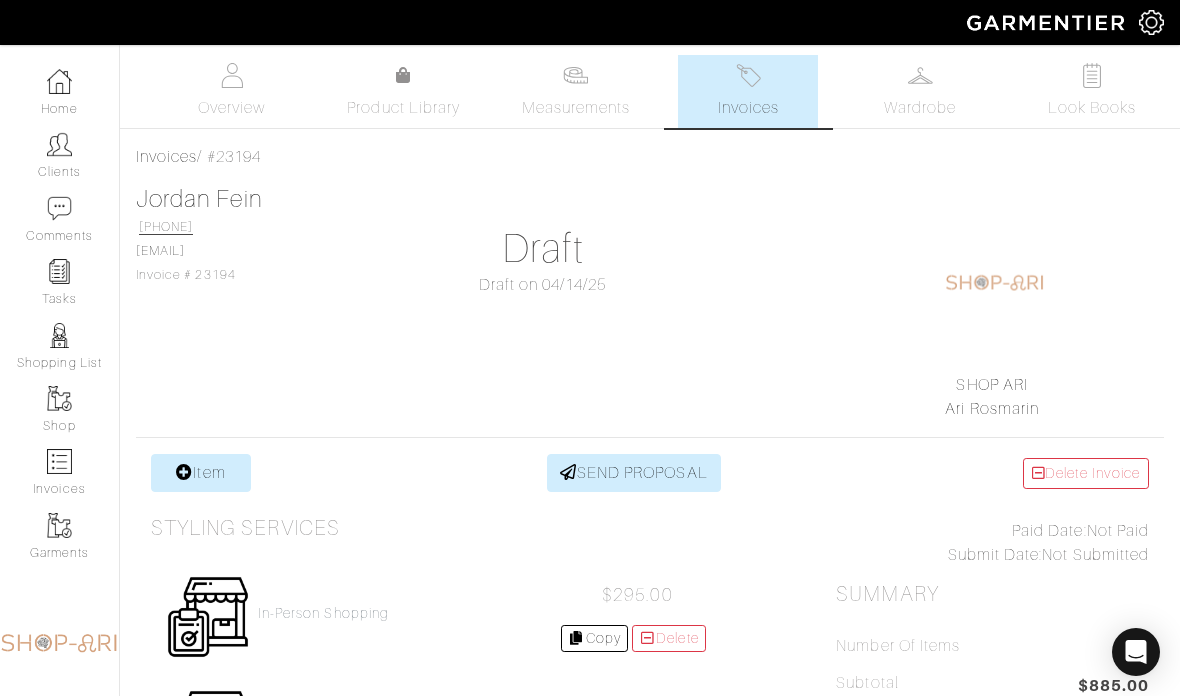 click on "In-person shopping
$295.00
Copy
Delete" at bounding box center [436, 617] 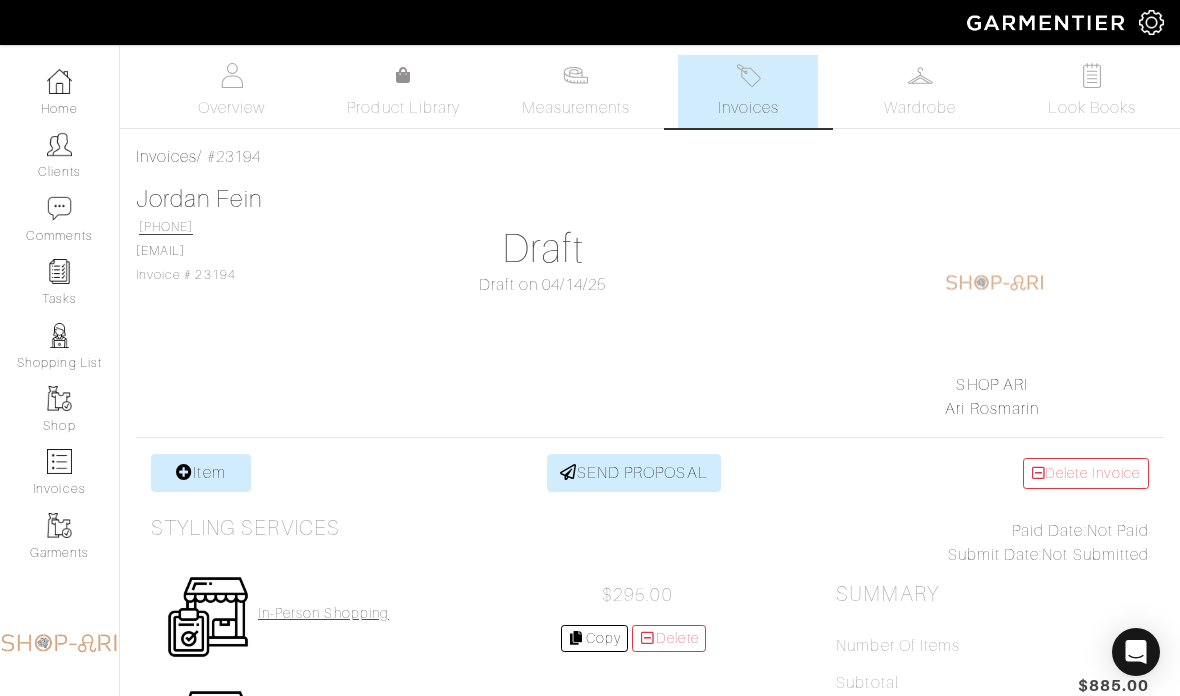 click on "In-person shopping" at bounding box center [323, 613] 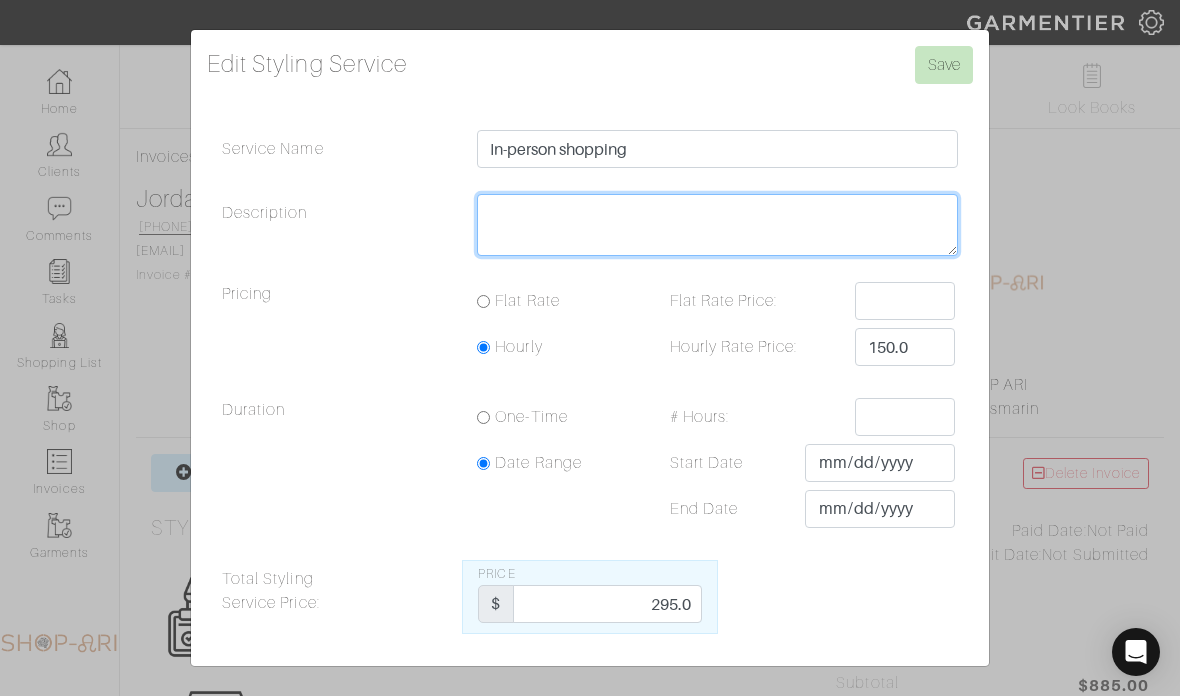 click on "Description" at bounding box center (717, 225) 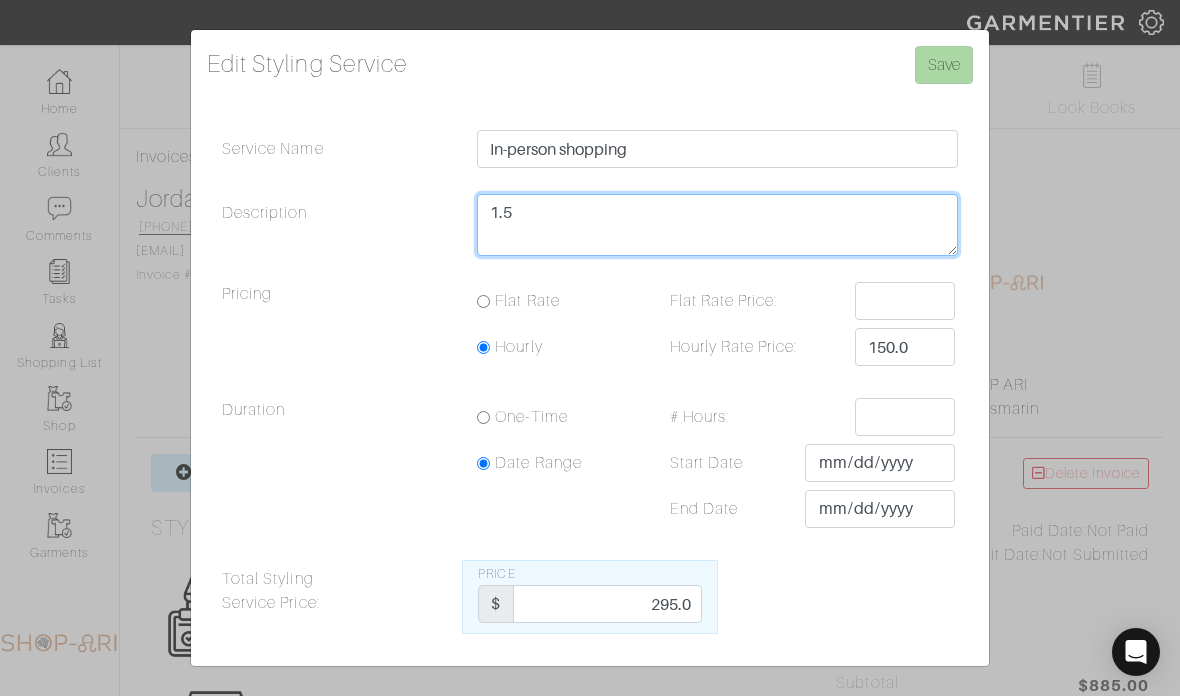 type on "1.5" 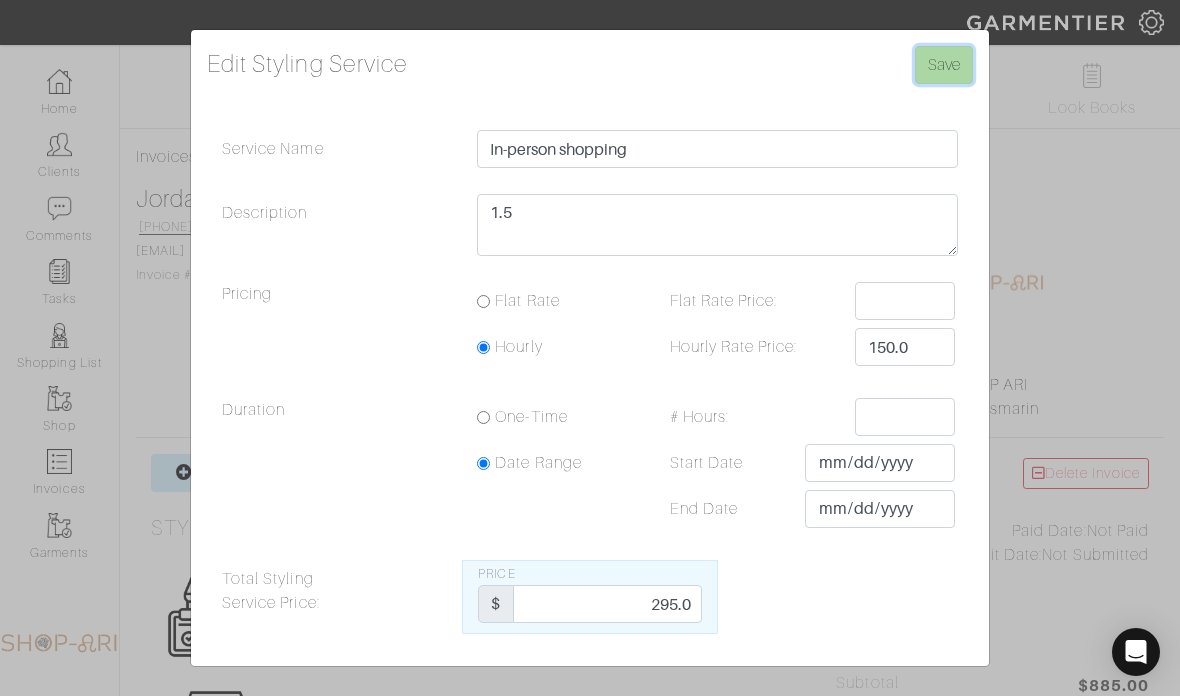 click on "Save" at bounding box center (944, 65) 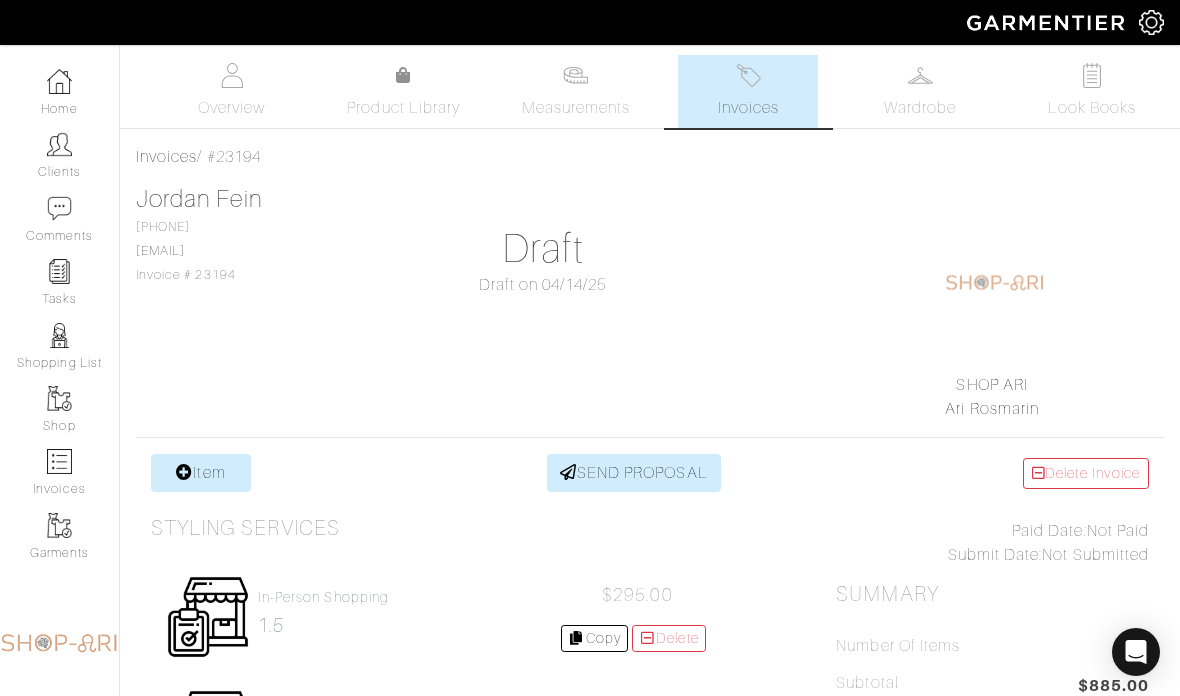 scroll, scrollTop: 0, scrollLeft: 0, axis: both 